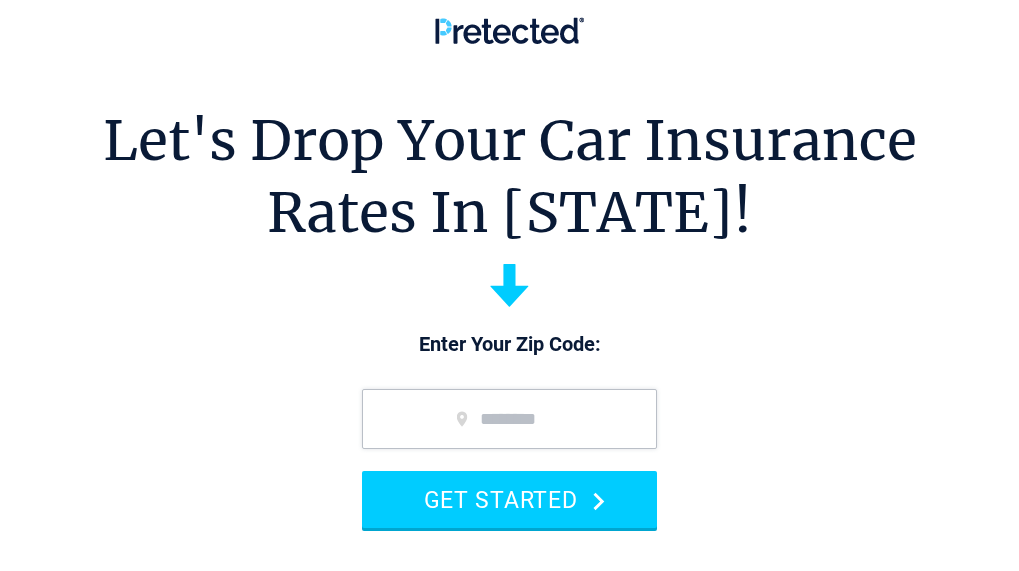 scroll, scrollTop: 0, scrollLeft: 0, axis: both 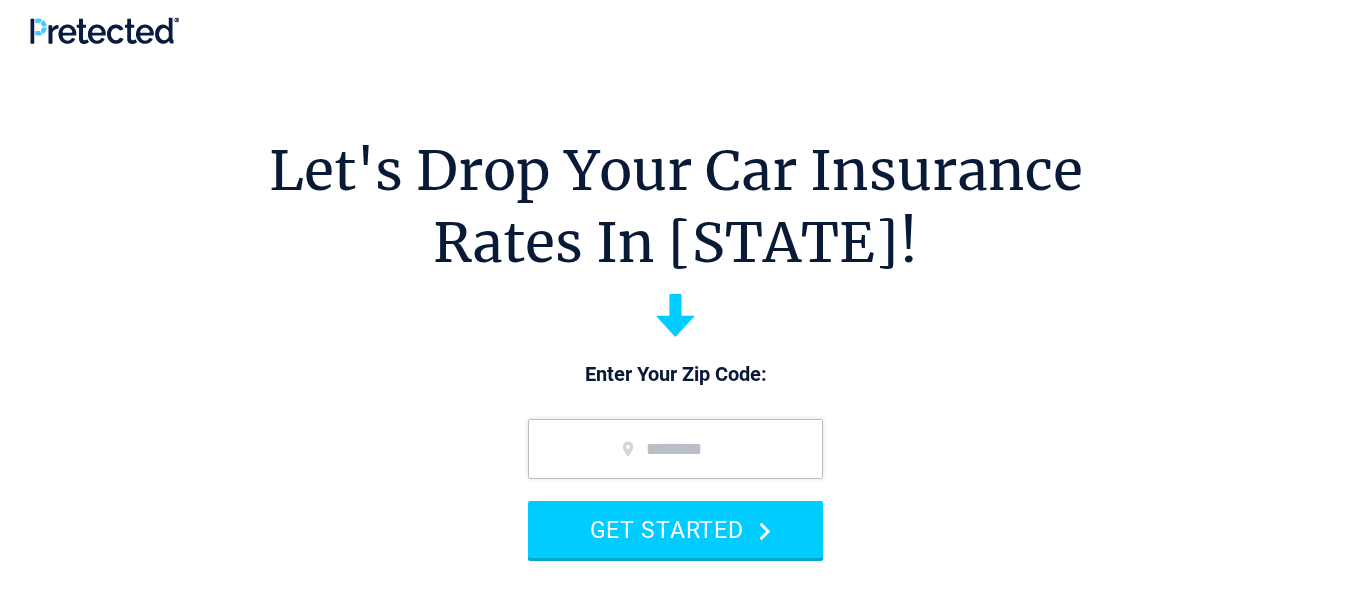 click on "Let's Drop Your Car Insurance Rates In [STATE]!
GET STARTED
Compare best quotes from top insurance carriers, including:" at bounding box center (675, 510) 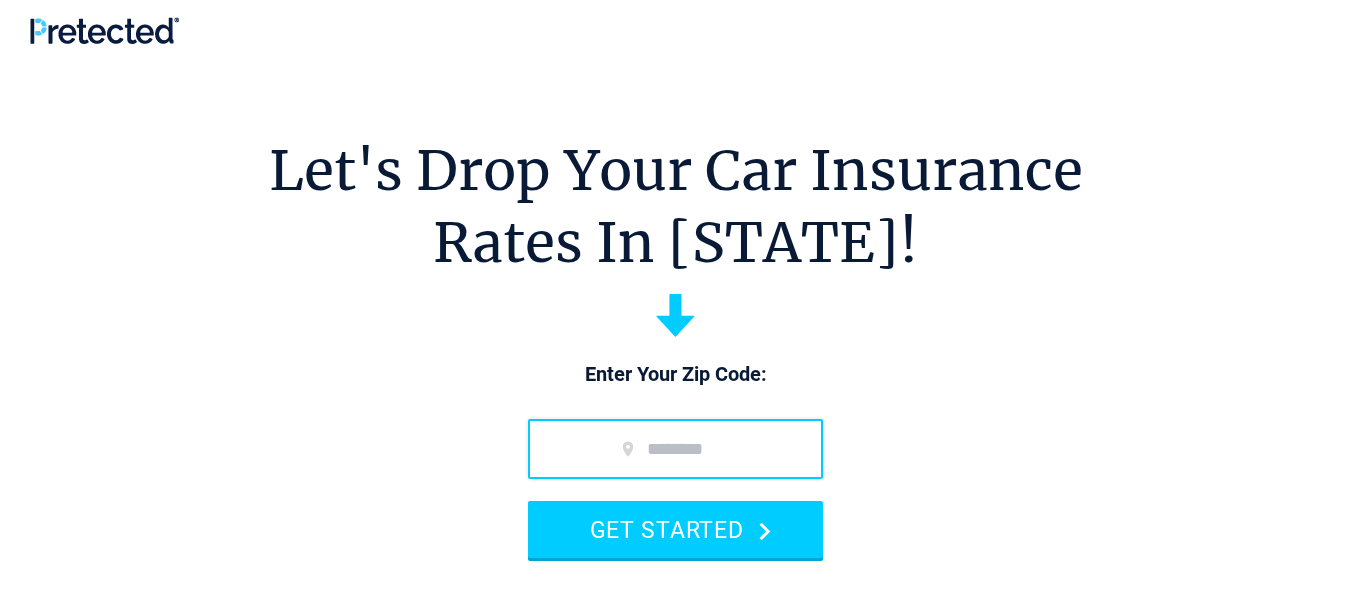 click at bounding box center (675, 449) 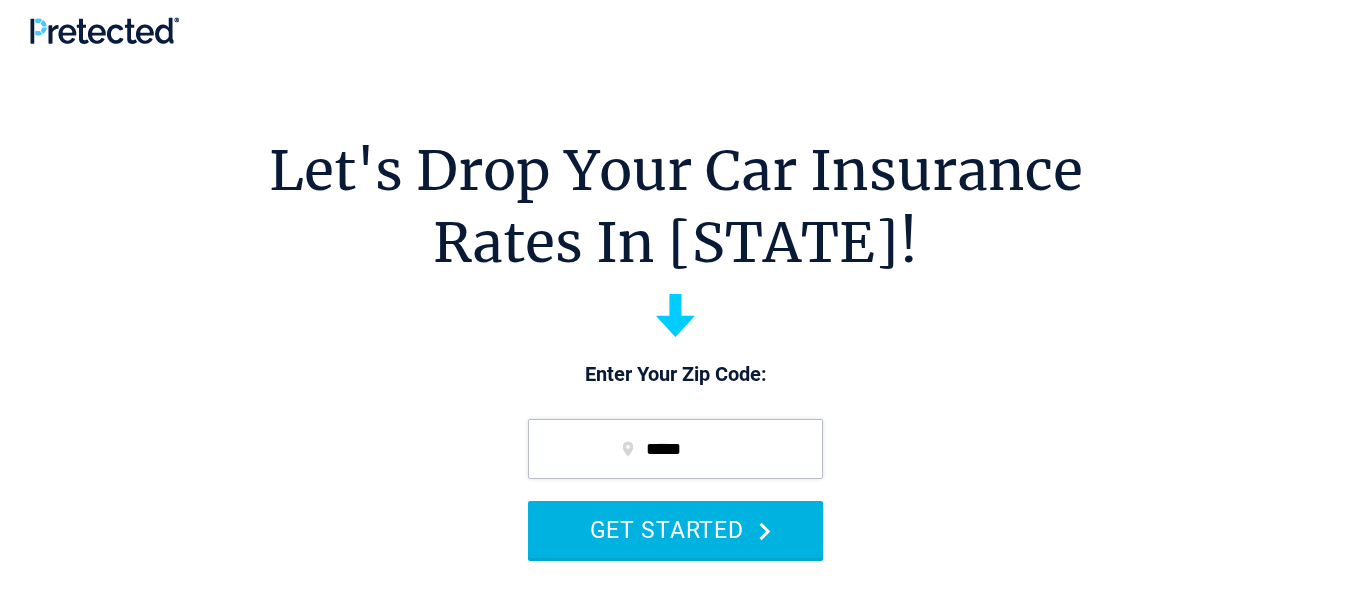 type on "*****" 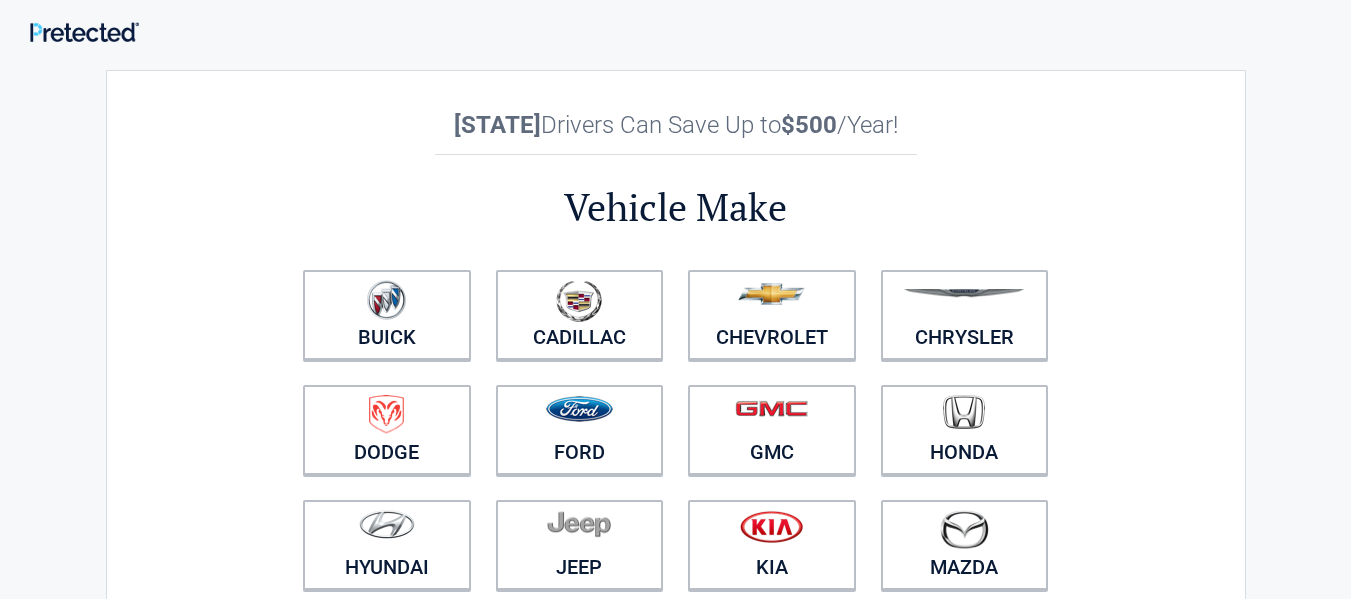 scroll, scrollTop: 0, scrollLeft: 0, axis: both 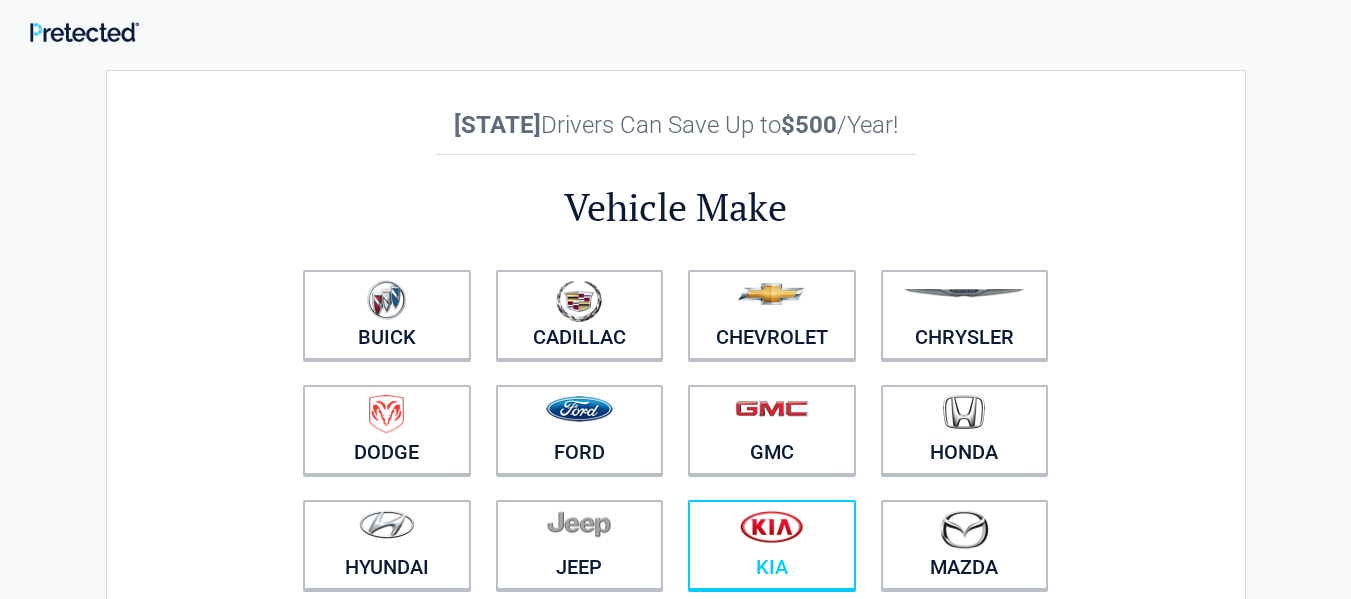 drag, startPoint x: 0, startPoint y: 0, endPoint x: 743, endPoint y: 530, distance: 912.6604 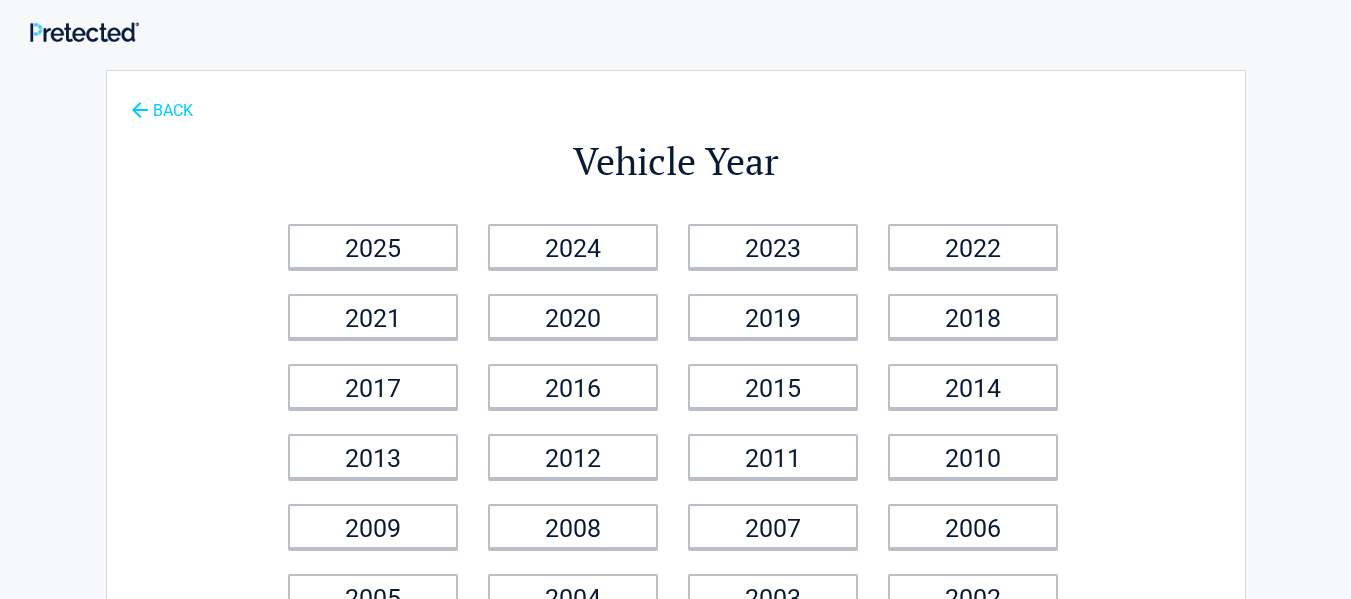 click 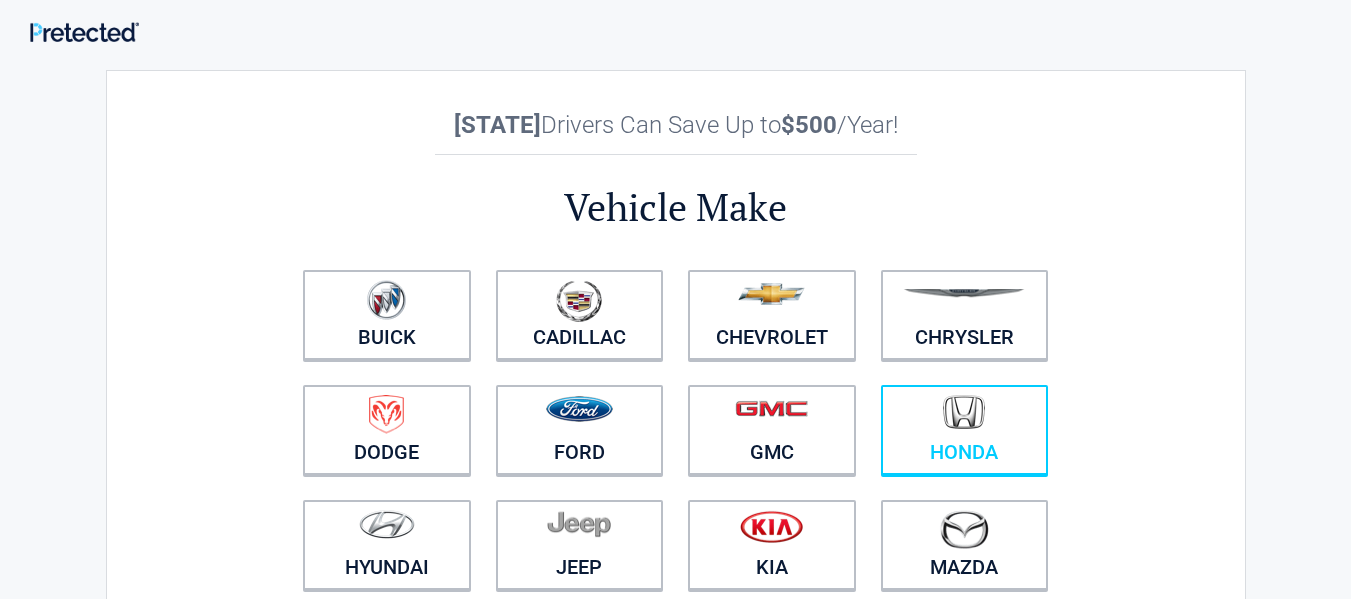 click at bounding box center (965, 417) 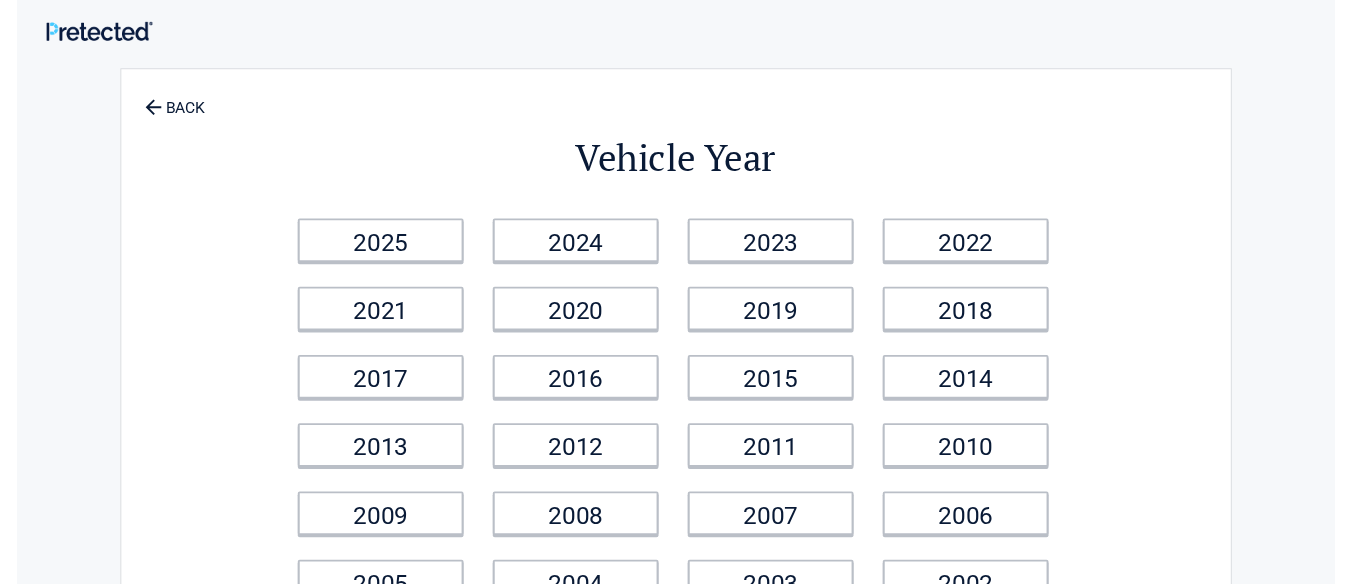 scroll, scrollTop: 524, scrollLeft: 0, axis: vertical 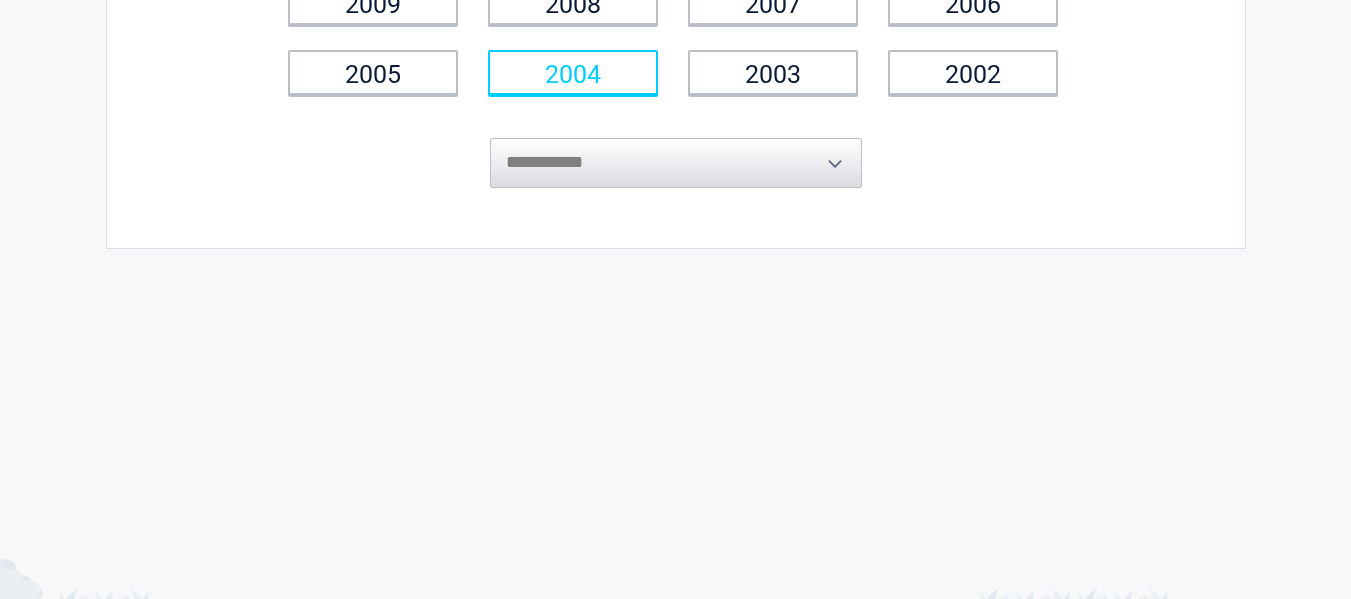 click on "2004" at bounding box center (573, 72) 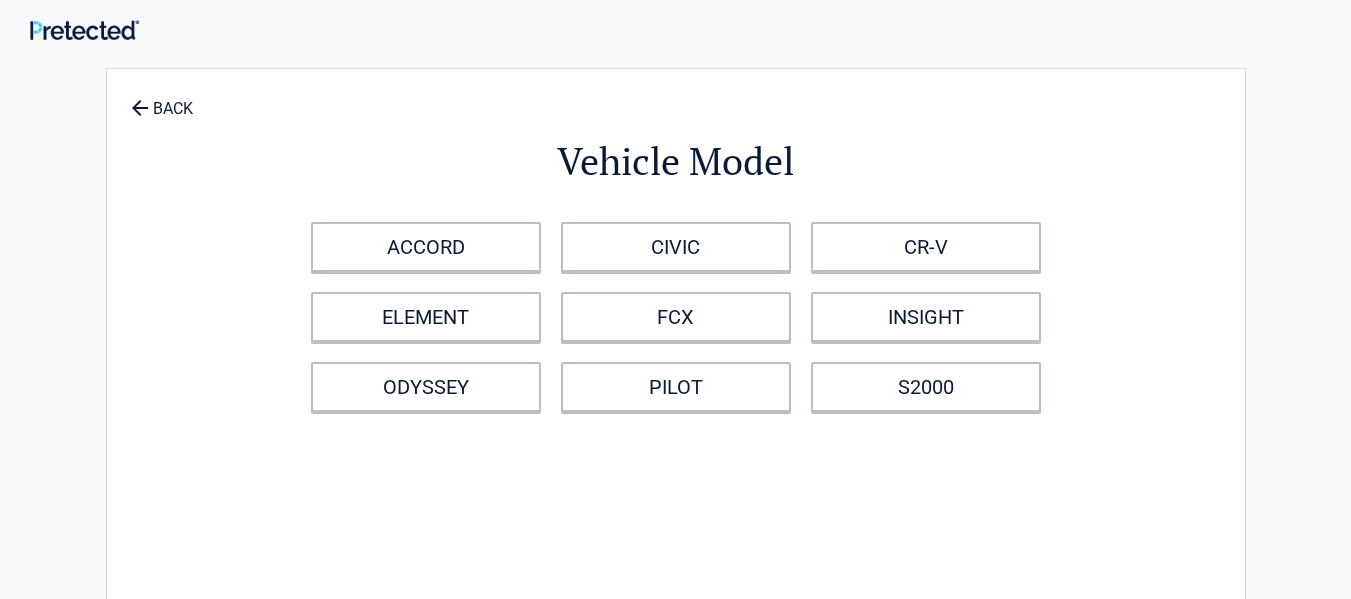 scroll, scrollTop: 0, scrollLeft: 0, axis: both 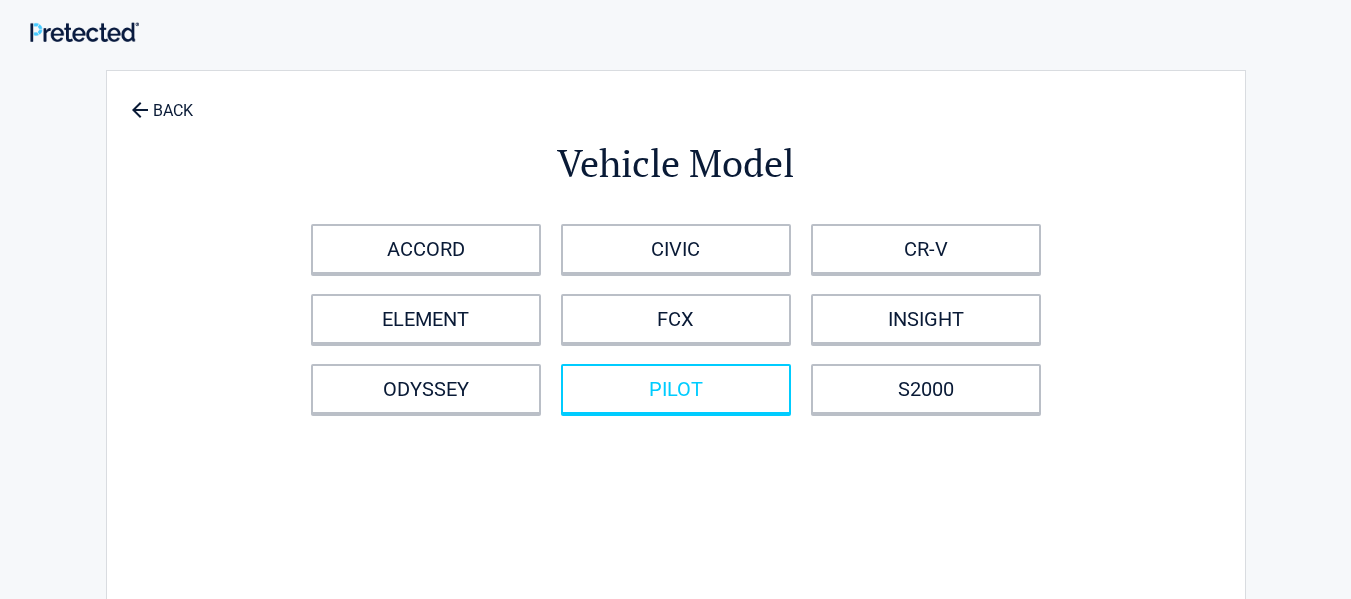 click on "PILOT" at bounding box center [676, 389] 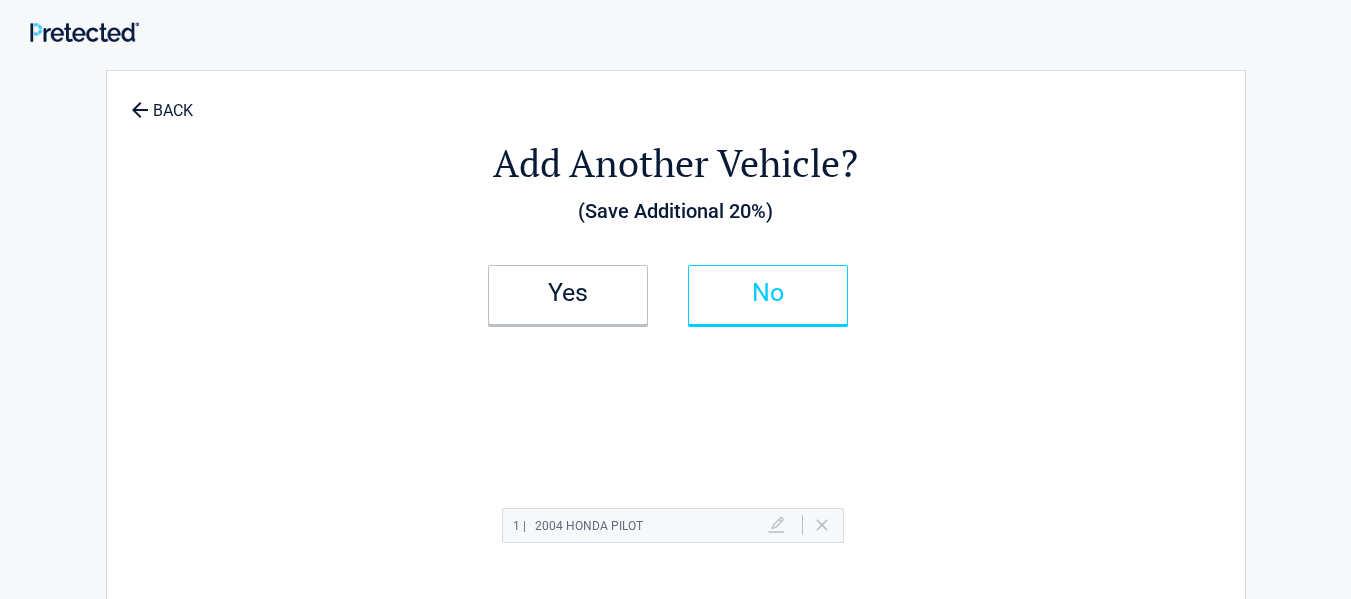 click on "No" at bounding box center (768, 295) 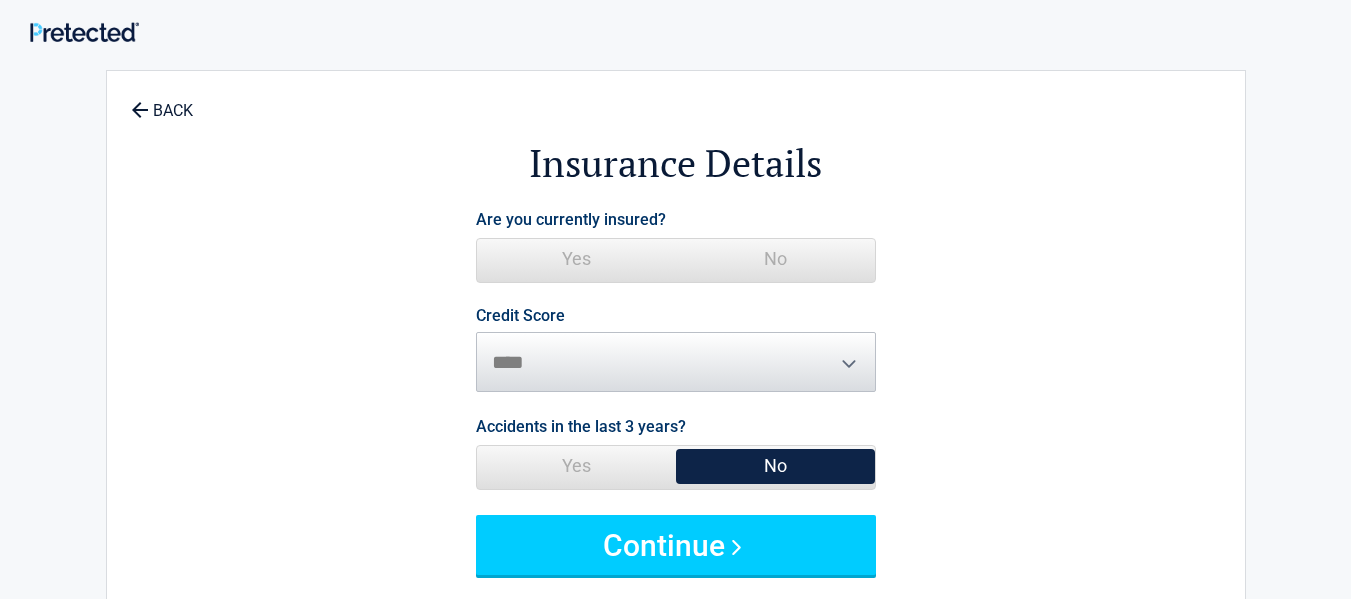 click on "No" at bounding box center [775, 259] 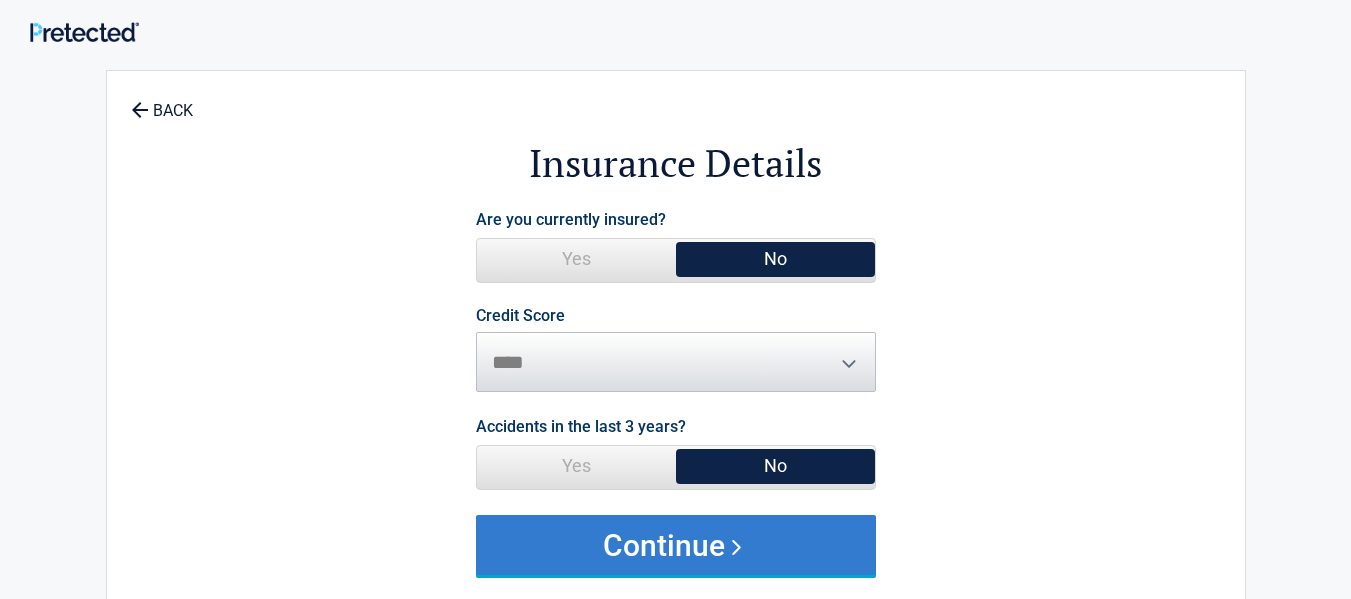 click on "Continue" at bounding box center [676, 545] 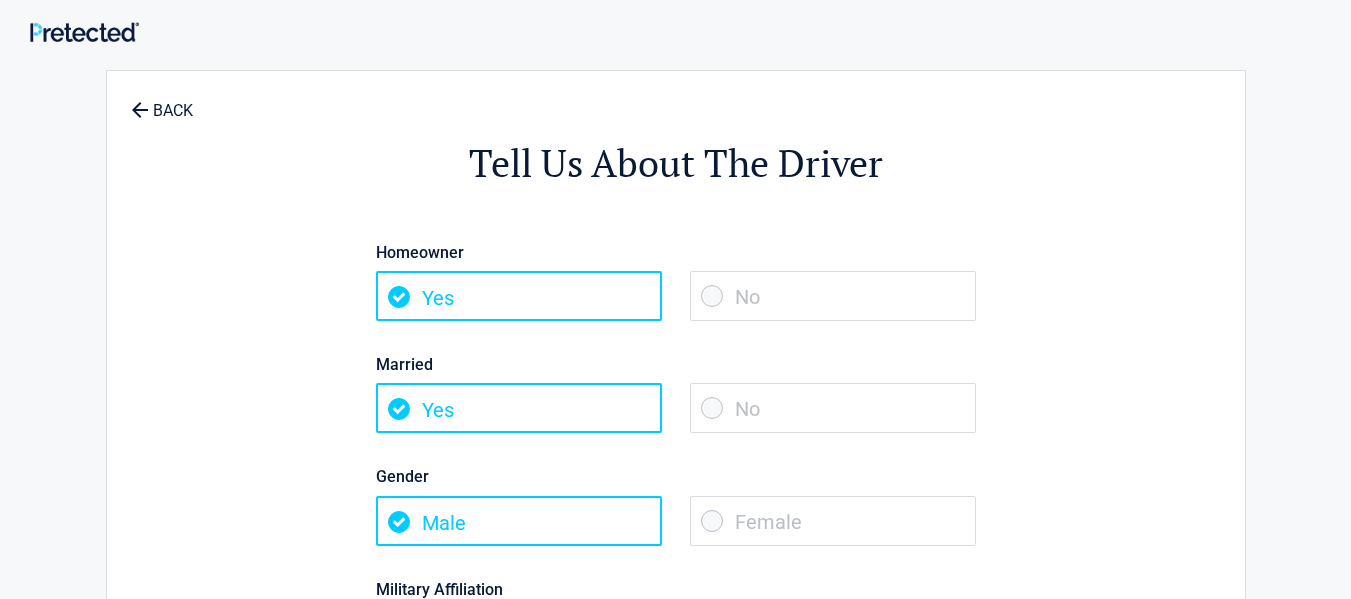 click on "No" at bounding box center (833, 408) 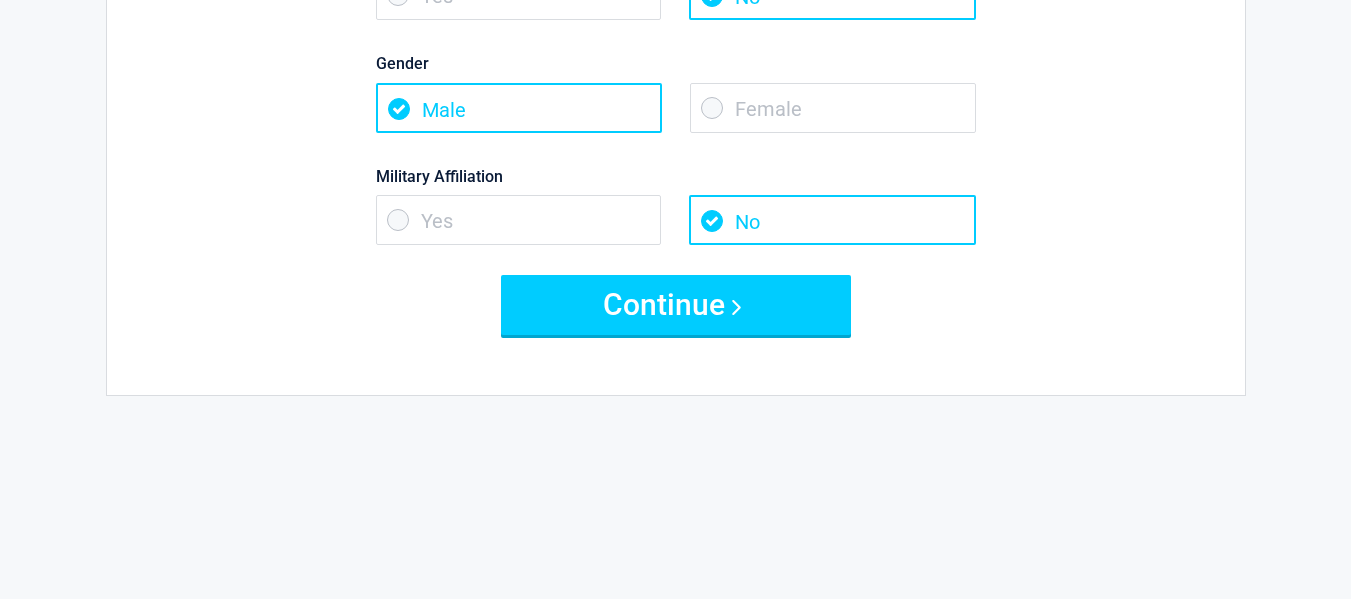 scroll, scrollTop: 453, scrollLeft: 0, axis: vertical 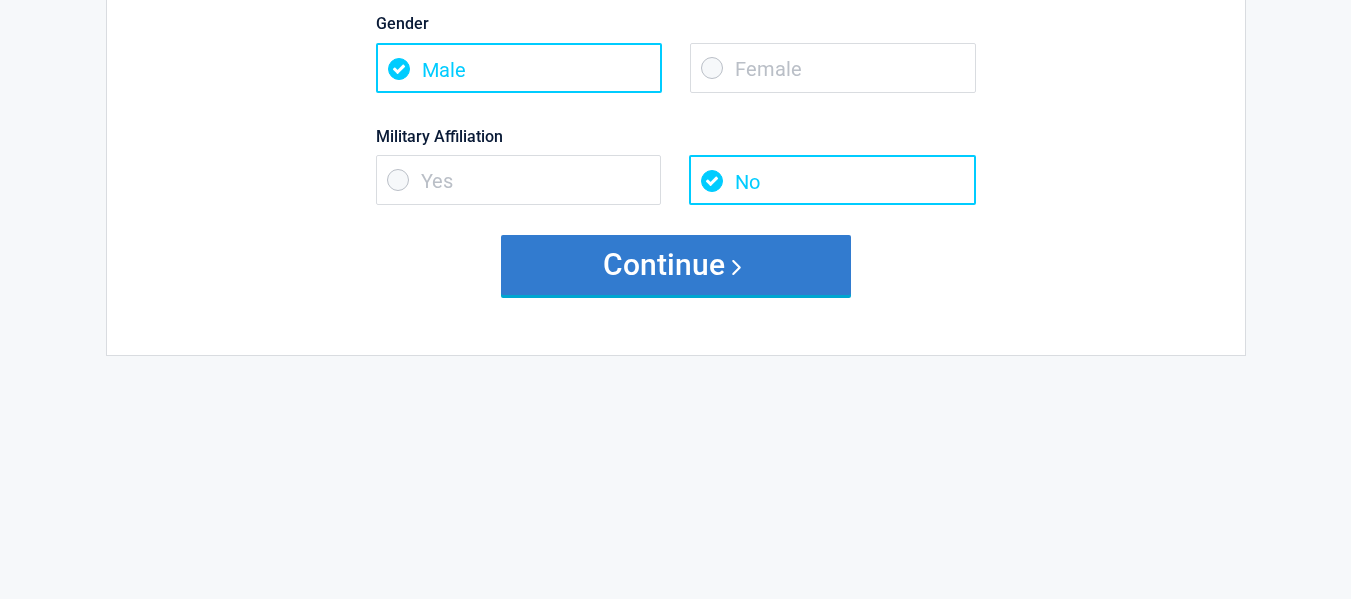 click on "Continue" at bounding box center (676, 265) 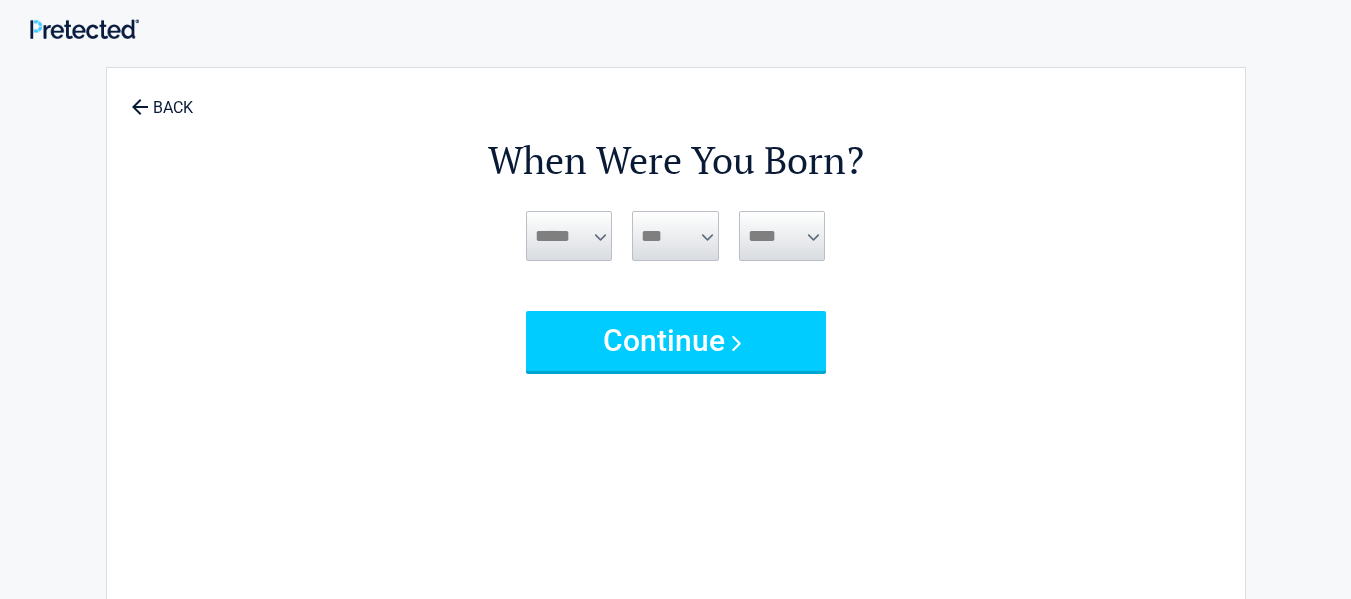 scroll, scrollTop: 0, scrollLeft: 0, axis: both 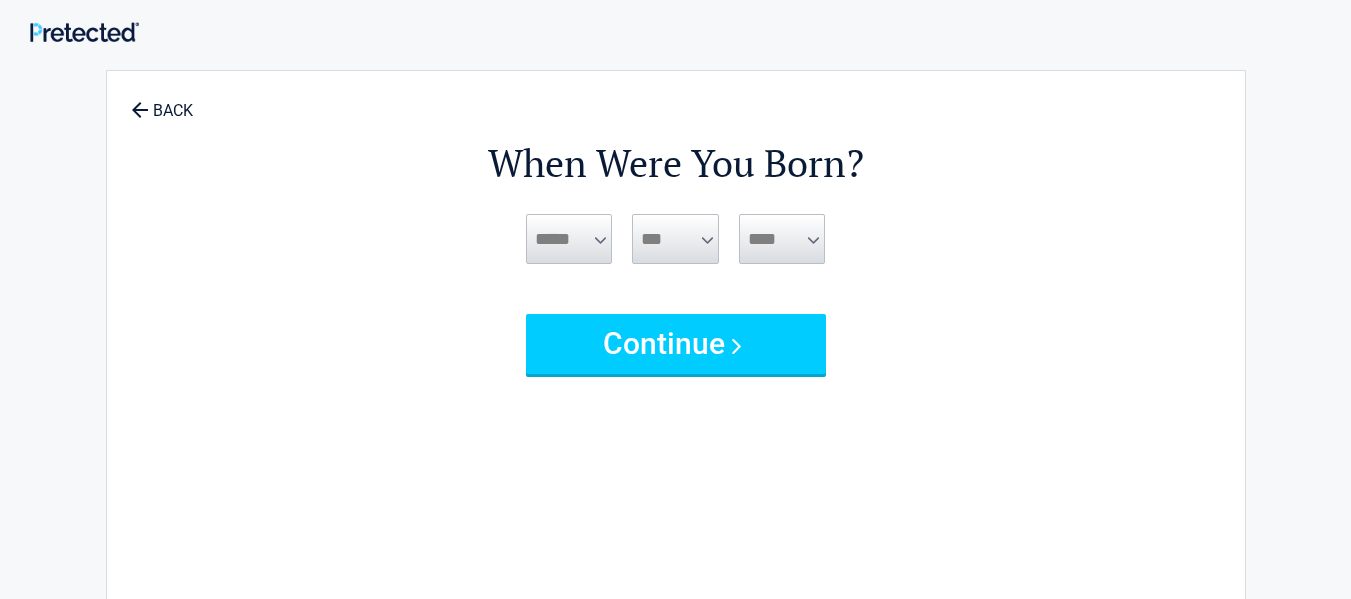 click on "*****
***
***
***
***
***
***
***
***
***
***
***
***" at bounding box center (569, 239) 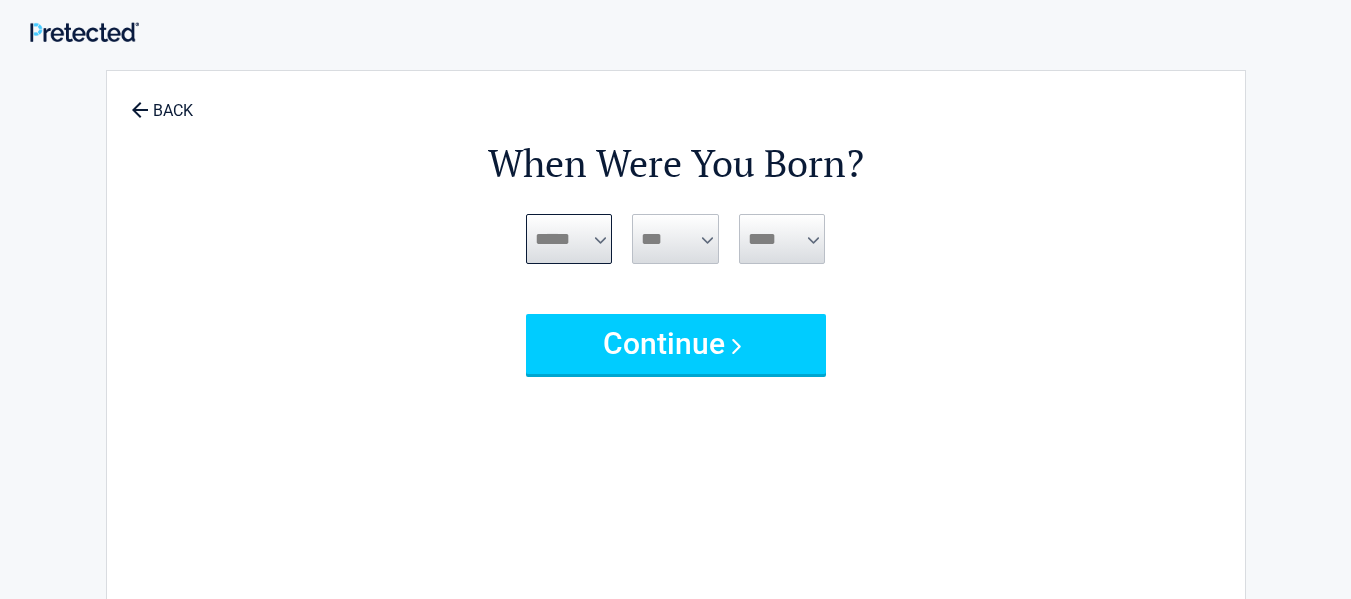 click on "*****
***
***
***
***
***
***
***
***
***
***
***
***" at bounding box center [569, 239] 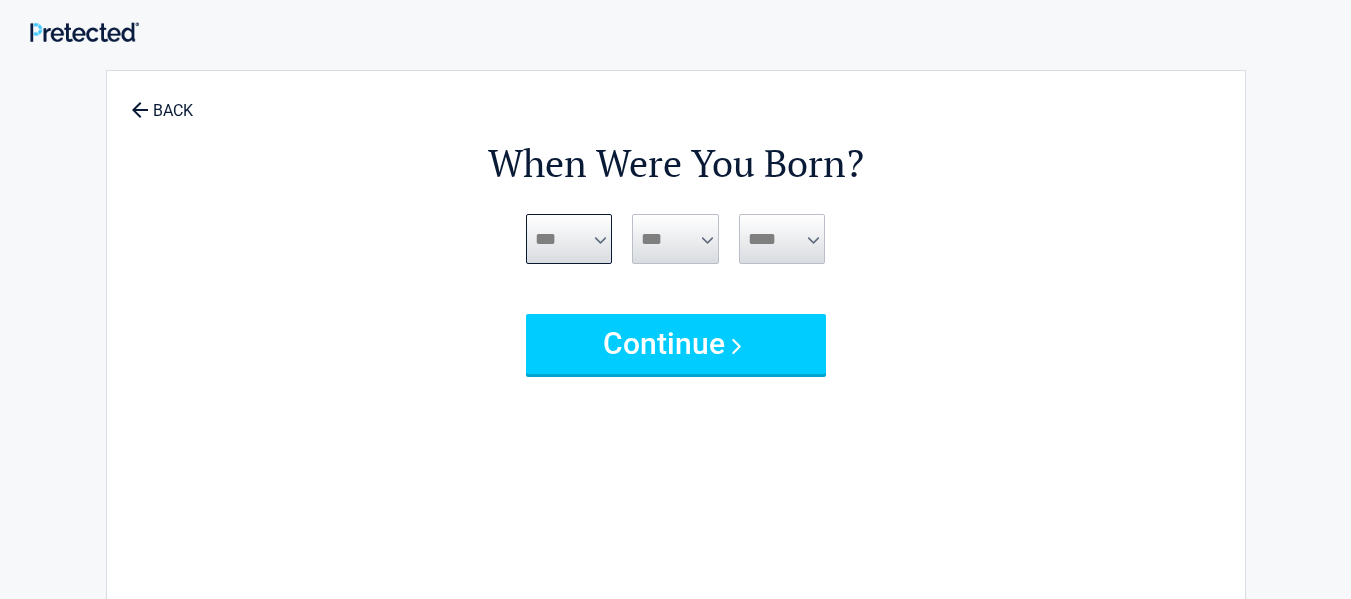 click on "*****
***
***
***
***
***
***
***
***
***
***
***
***" at bounding box center [569, 239] 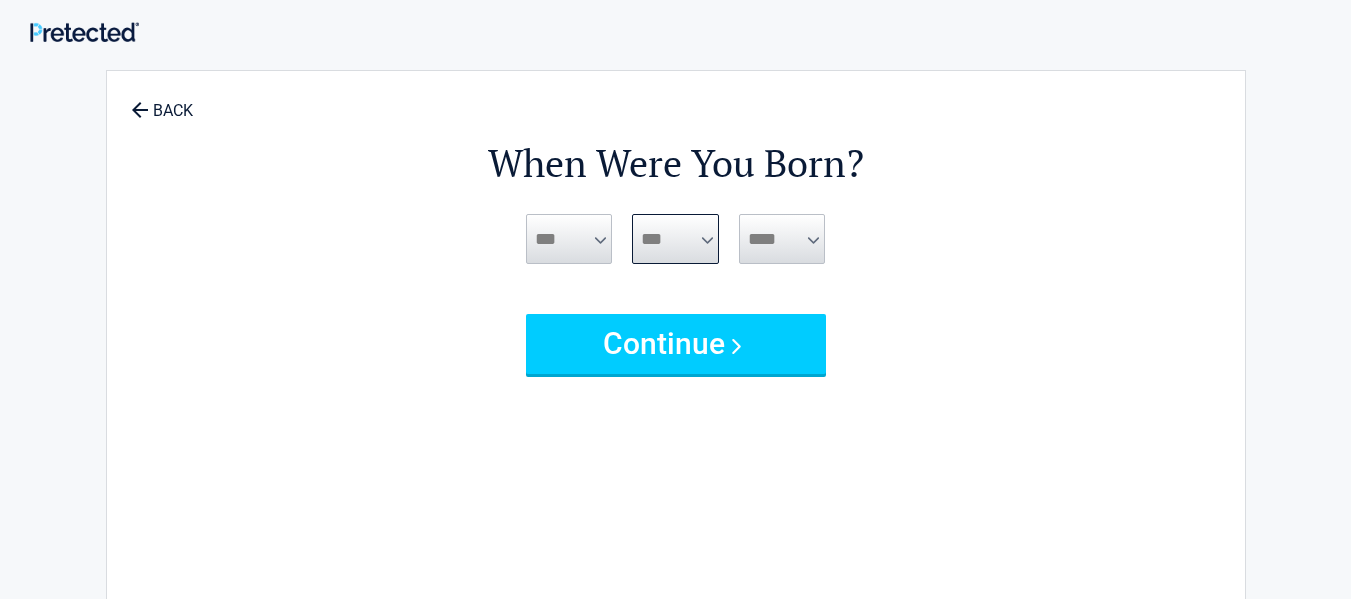 click on "*** * * * * * * * * * ** ** ** ** ** ** ** ** ** ** ** ** ** ** ** ** ** ** ** ** **" at bounding box center (675, 239) 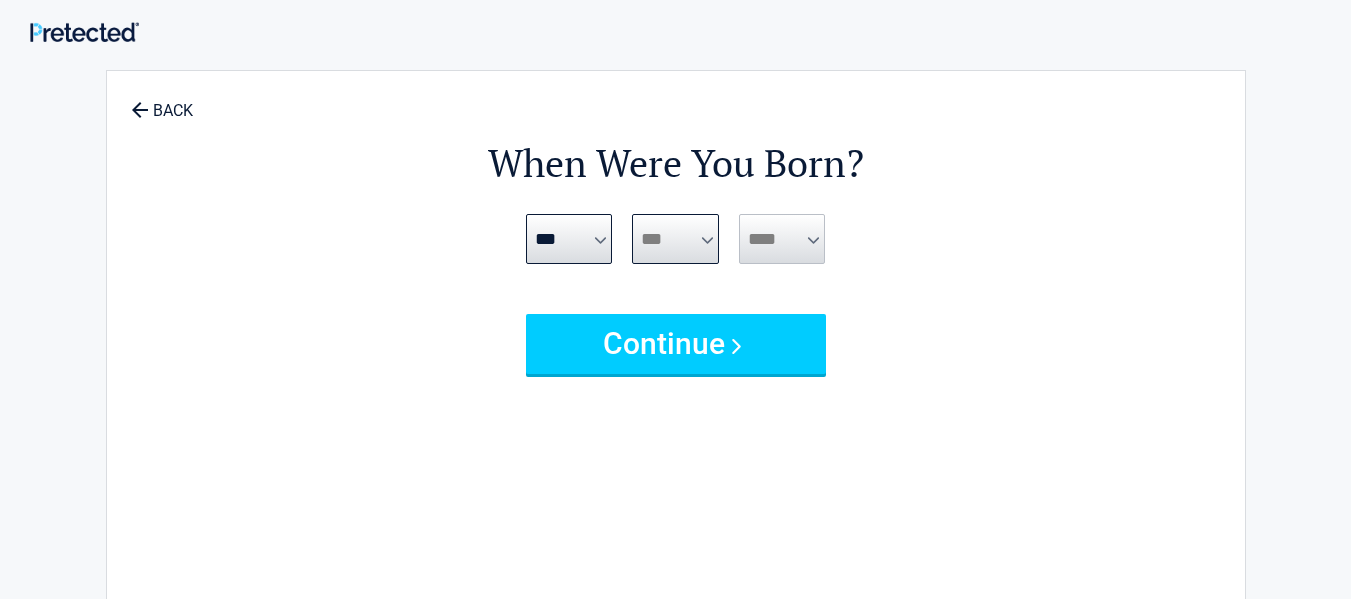 select on "**" 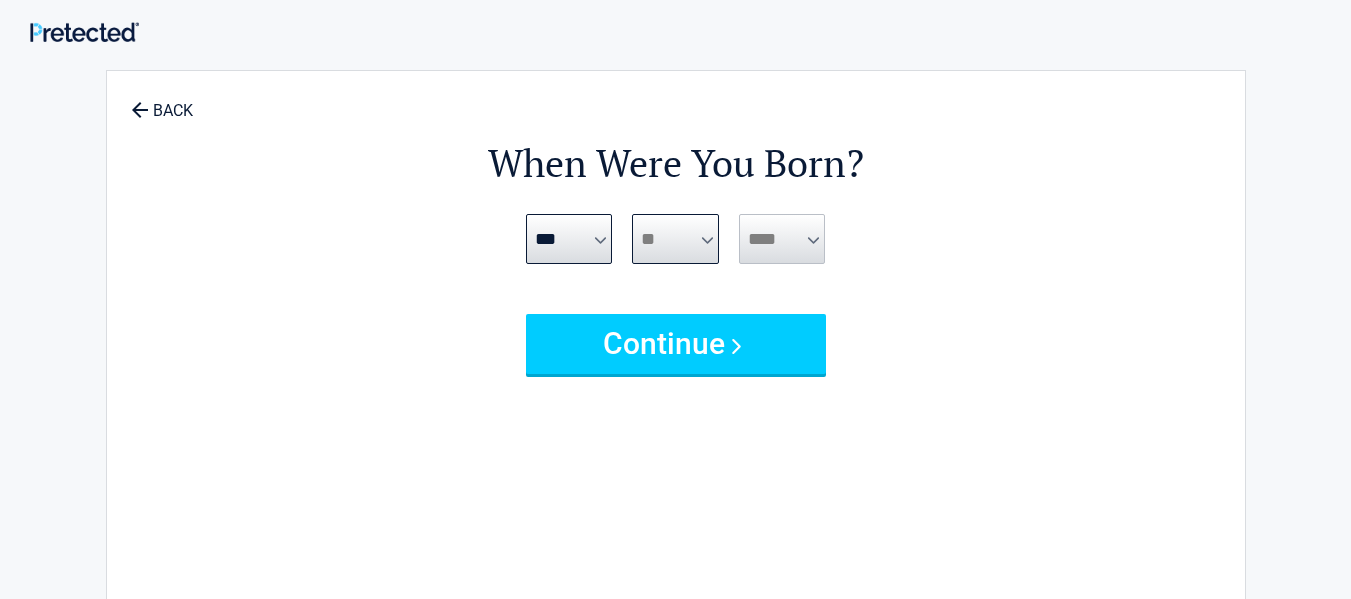 click on "*** * * * * * * * * * ** ** ** ** ** ** ** ** ** ** ** ** ** ** ** ** ** ** ** ** **" at bounding box center [675, 239] 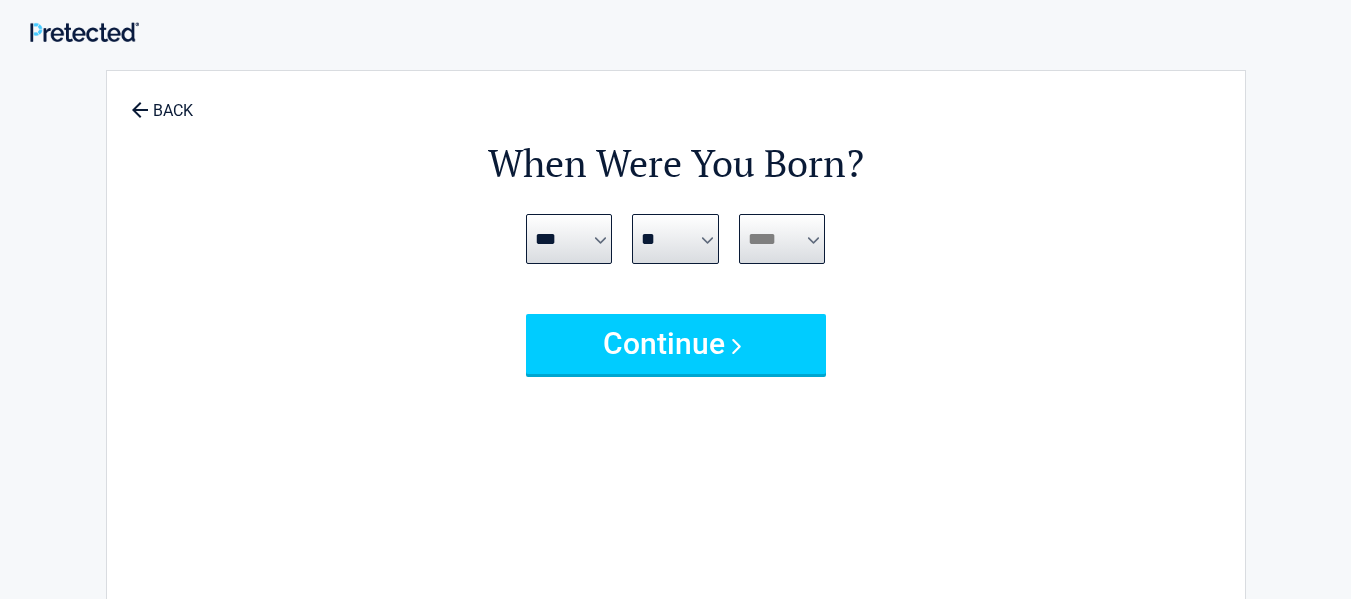 click on "****
****
****
****
****
****
****
****
****
****
****
****
****
****
****
****
****
****
****
****
****
****
****
****
****
****
****
****
****
****
****
****
****
****
****
****
****
****
****
****
****
****
****
****
****
****
****
****
****
****
****
****
****
****
****
****
****
****
****
****
****
****
****
****" at bounding box center [782, 239] 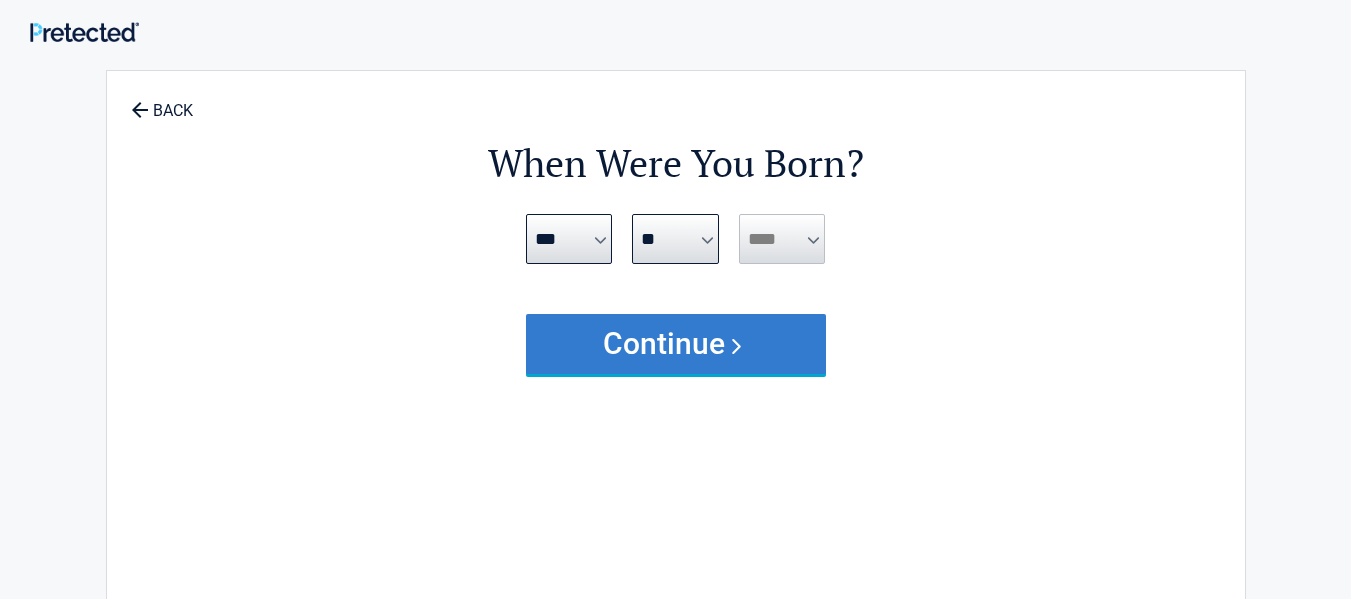 click on "Continue" at bounding box center (676, 344) 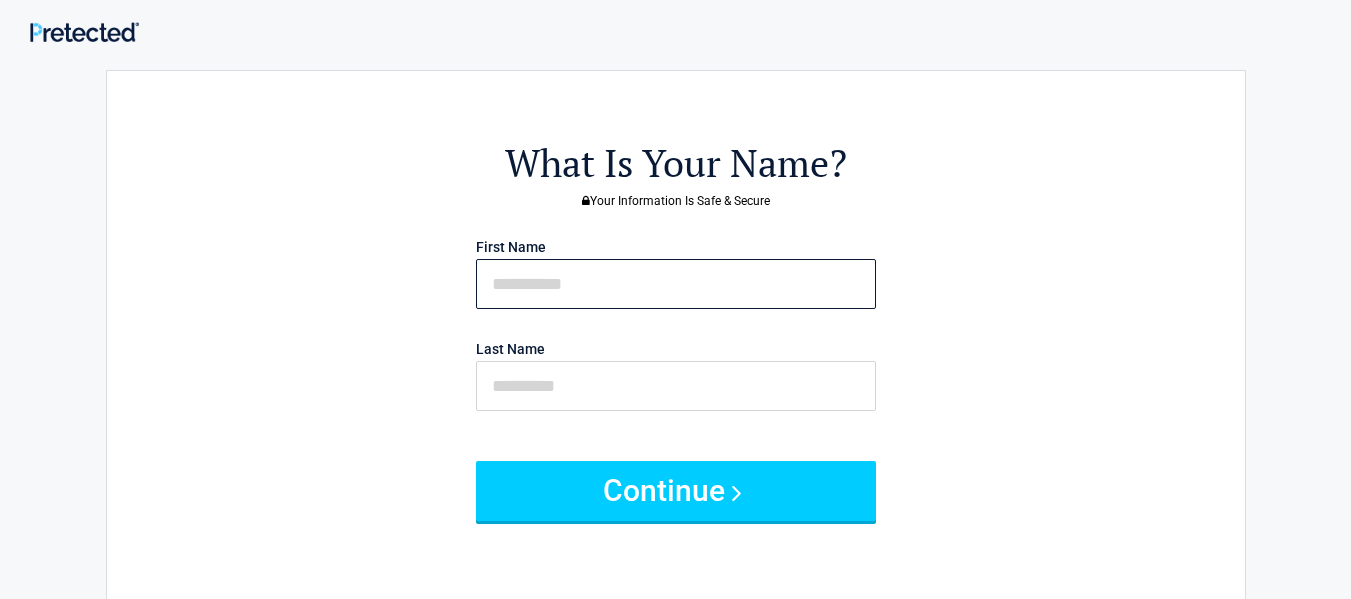 click at bounding box center (676, 284) 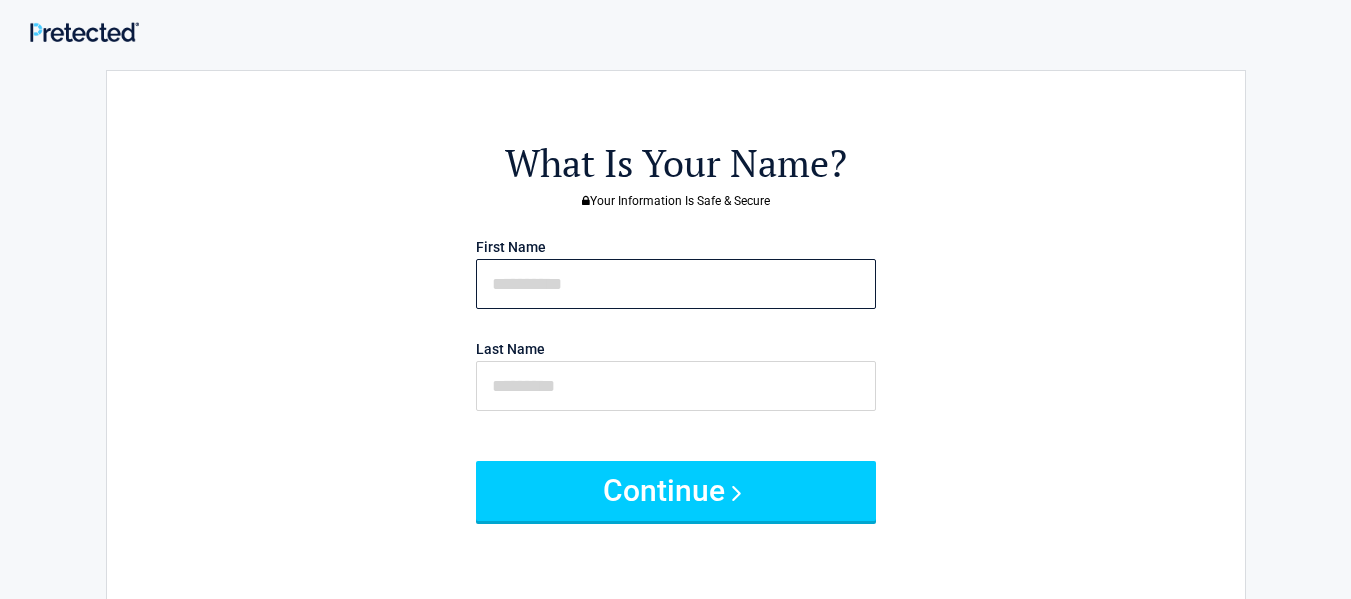 type on "*******" 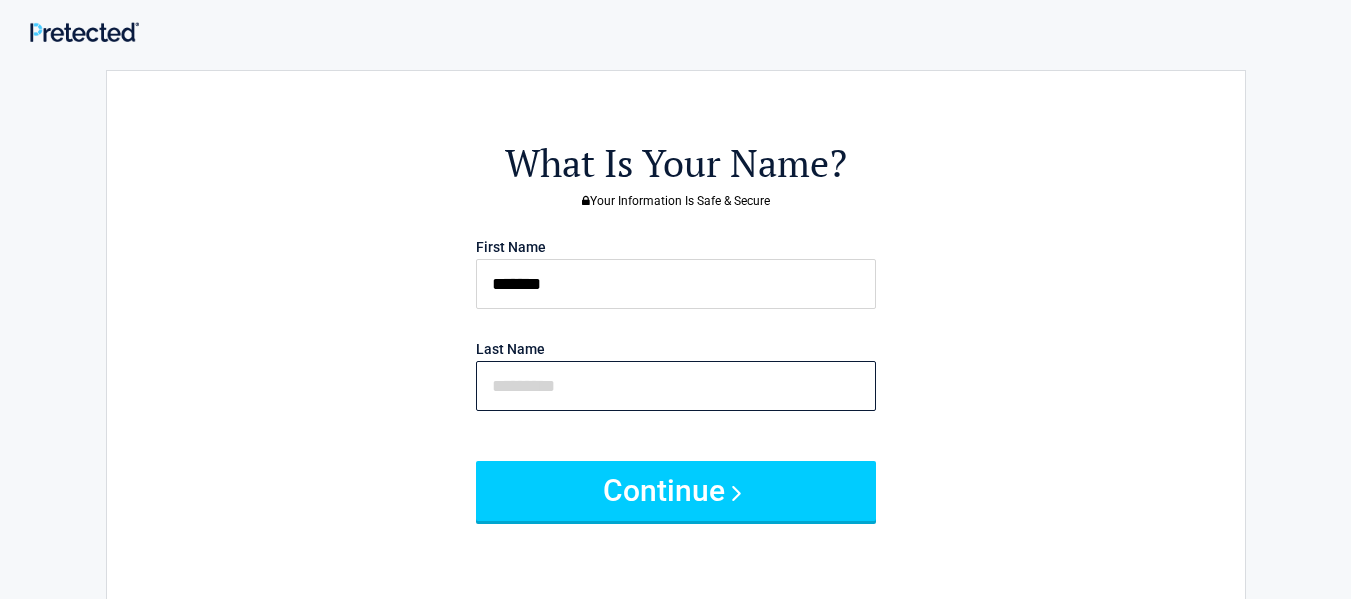 type on "******" 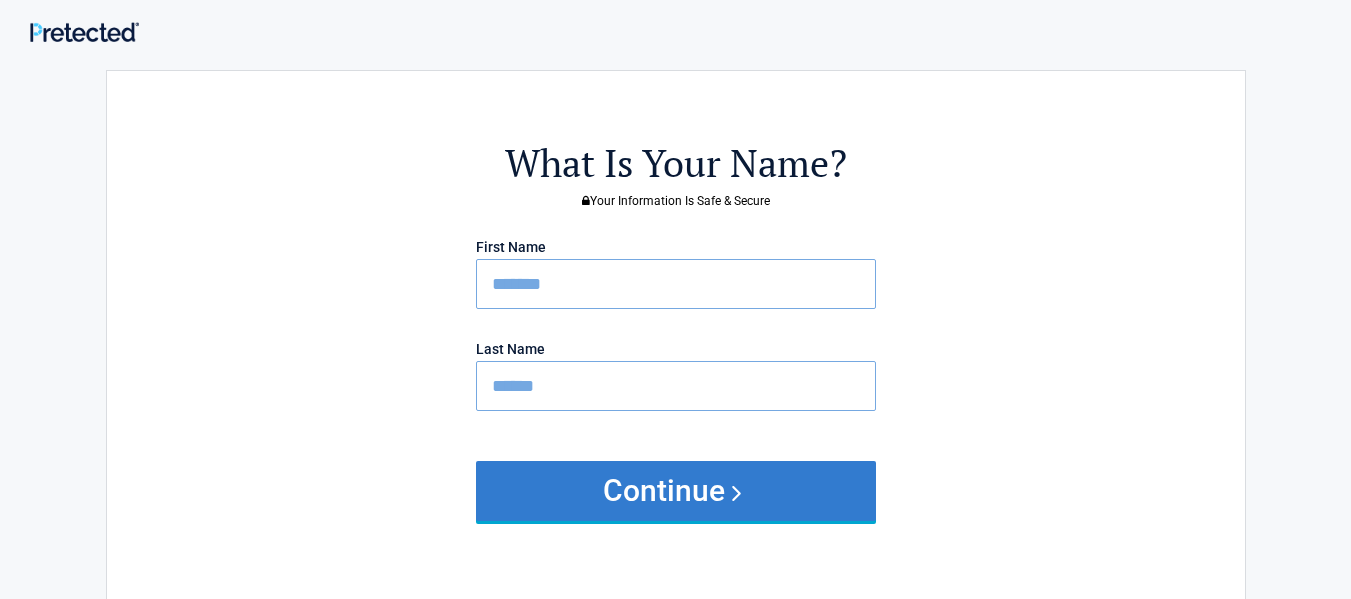 click on "Continue" at bounding box center [676, 491] 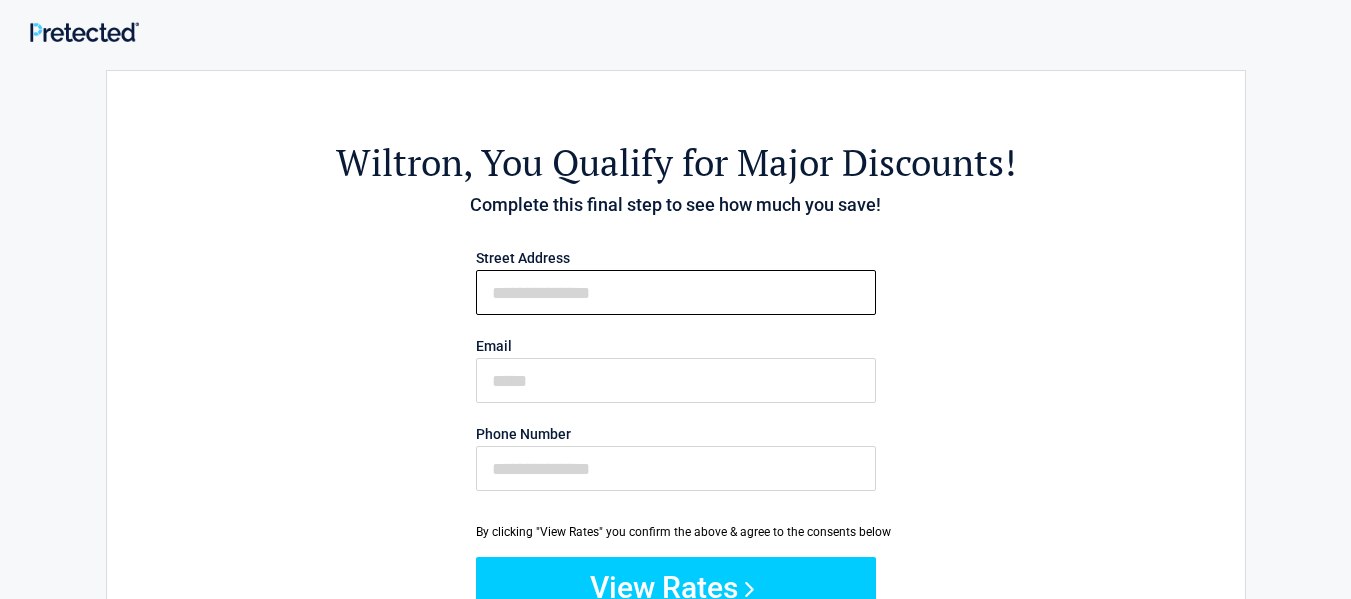 click on "First Name" at bounding box center [676, 292] 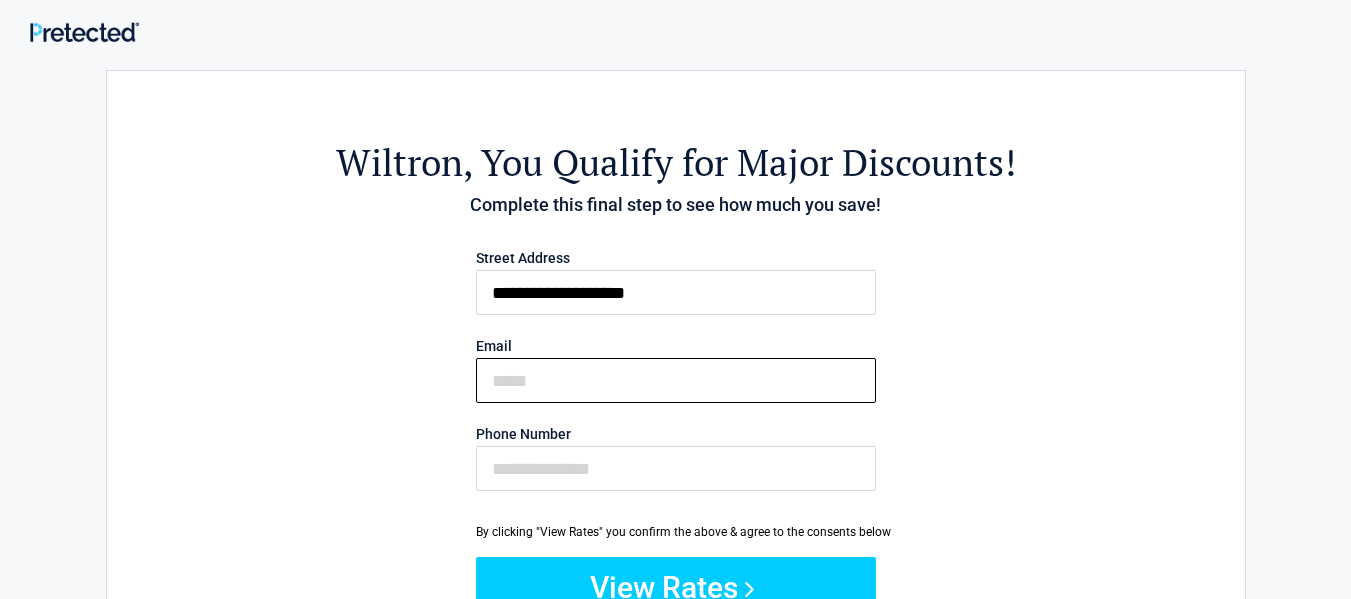type on "**********" 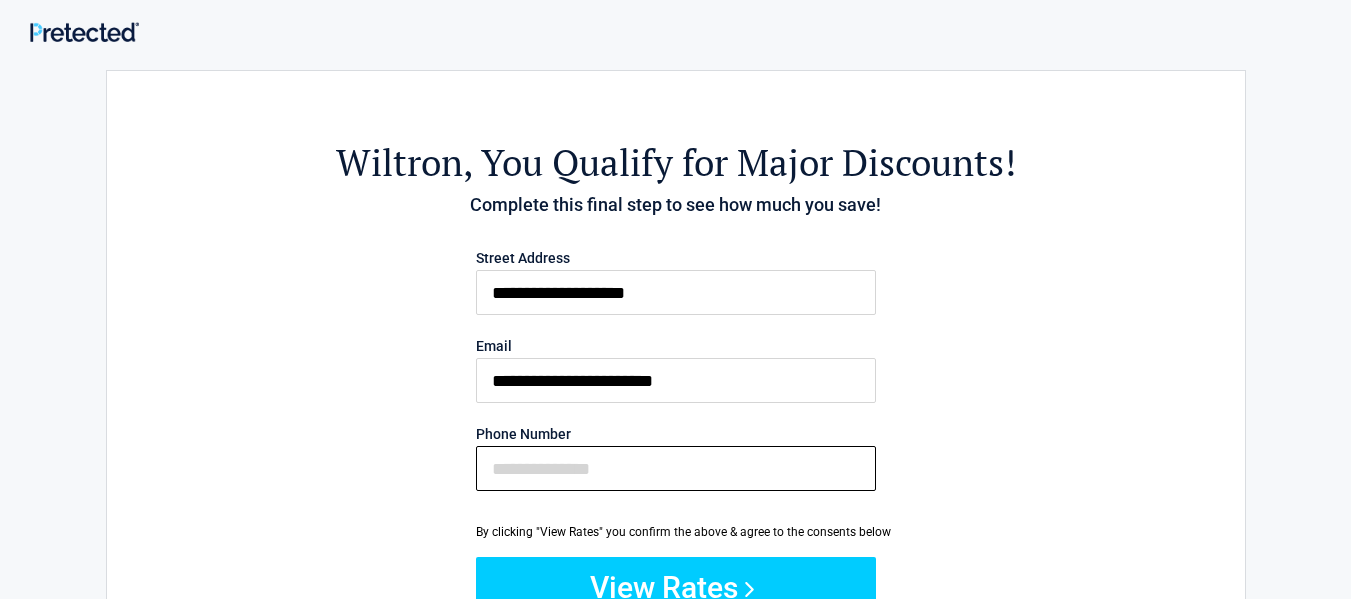 type on "**********" 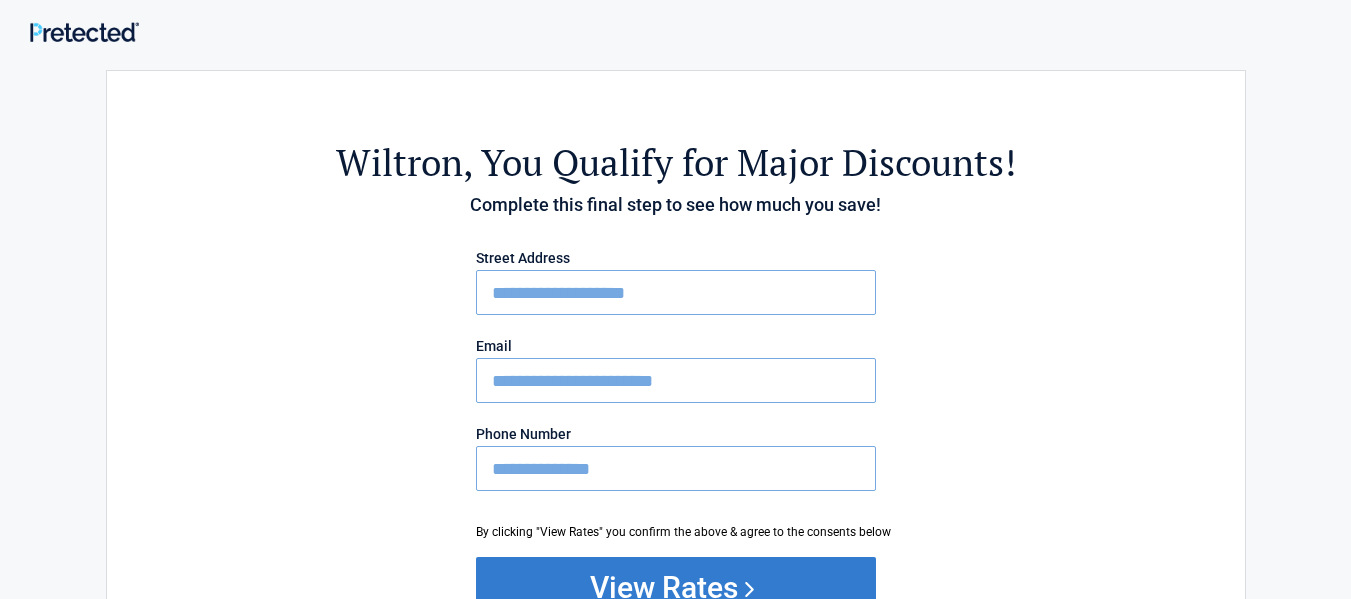 click on "View Rates" at bounding box center [676, 587] 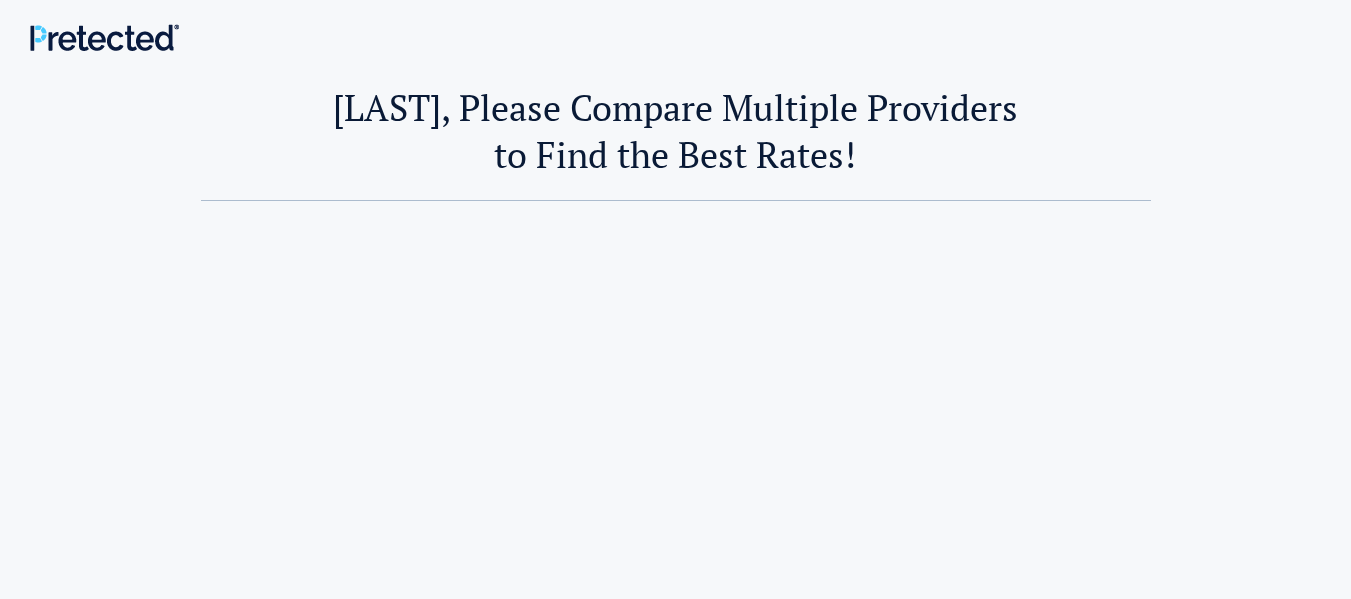 scroll, scrollTop: 0, scrollLeft: 0, axis: both 